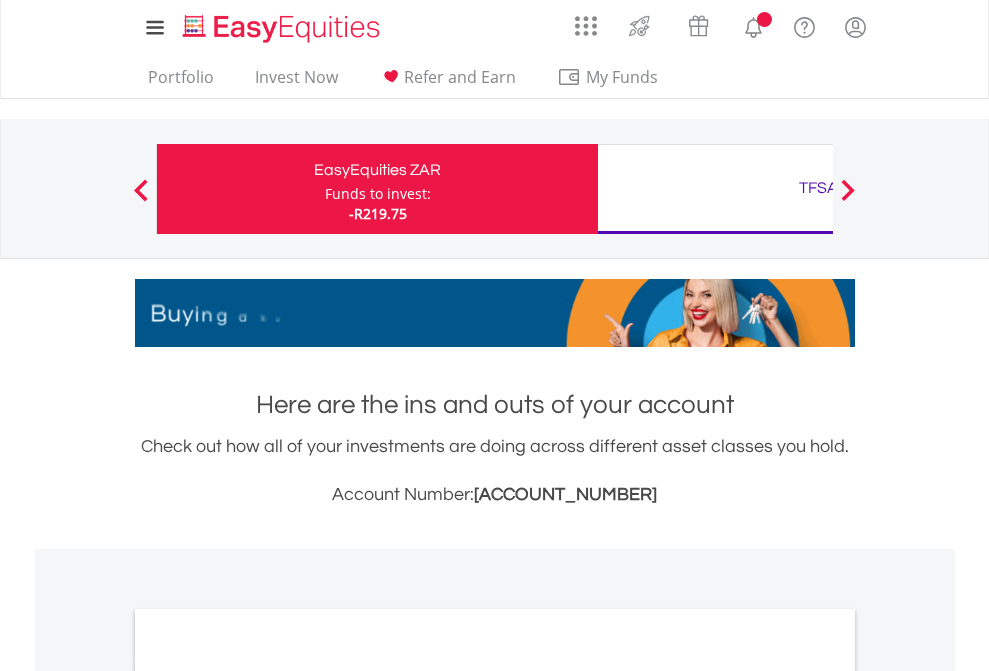 scroll, scrollTop: 0, scrollLeft: 0, axis: both 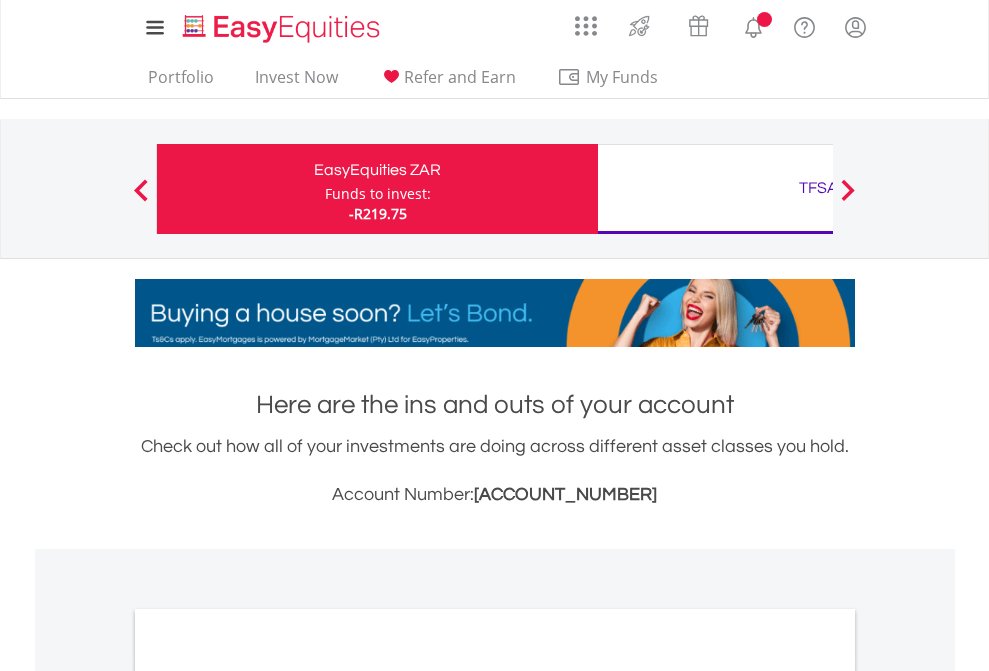 click on "Funds to invest:" at bounding box center [378, 194] 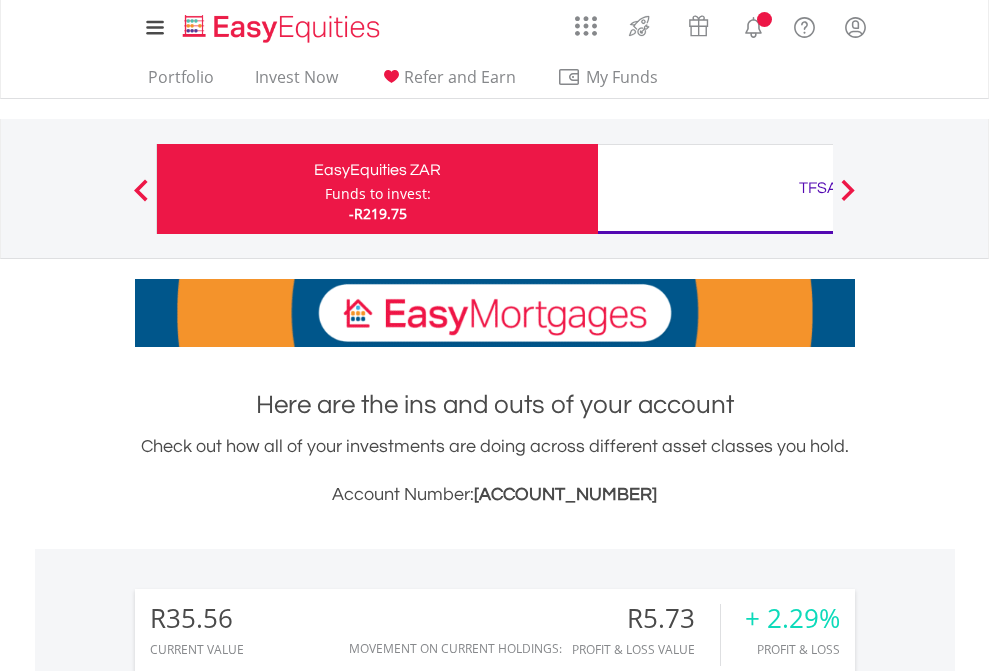scroll, scrollTop: 999808, scrollLeft: 999687, axis: both 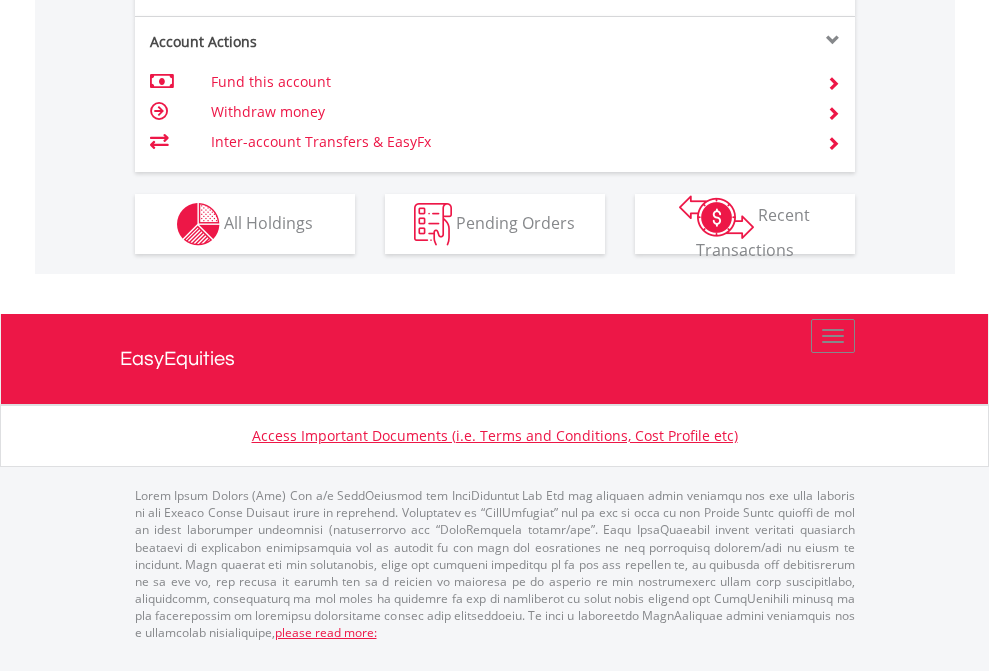 click on "Investment types" at bounding box center [706, -337] 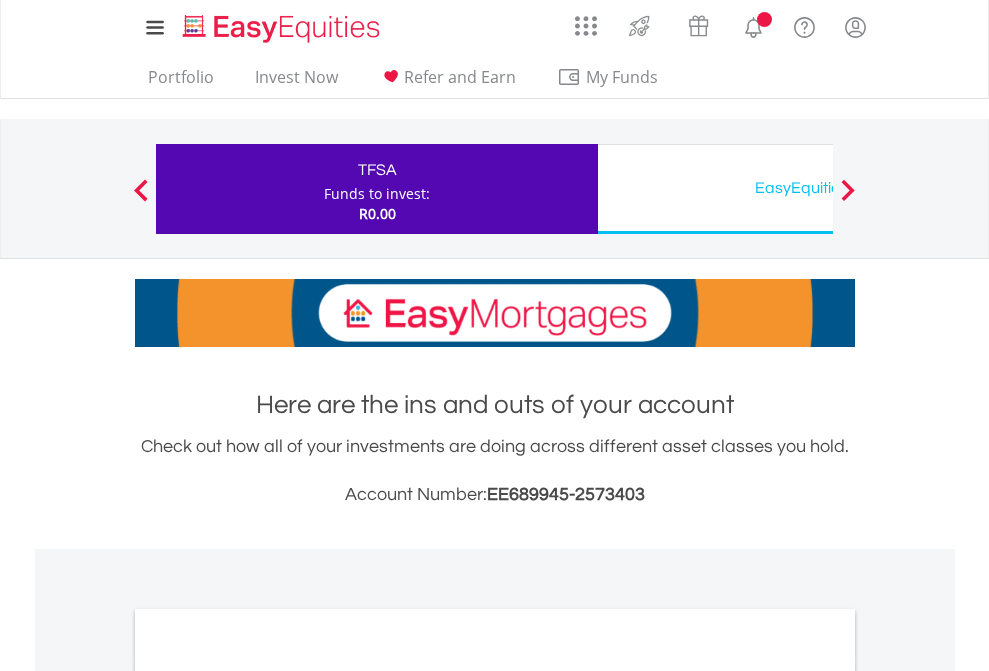 scroll, scrollTop: 0, scrollLeft: 0, axis: both 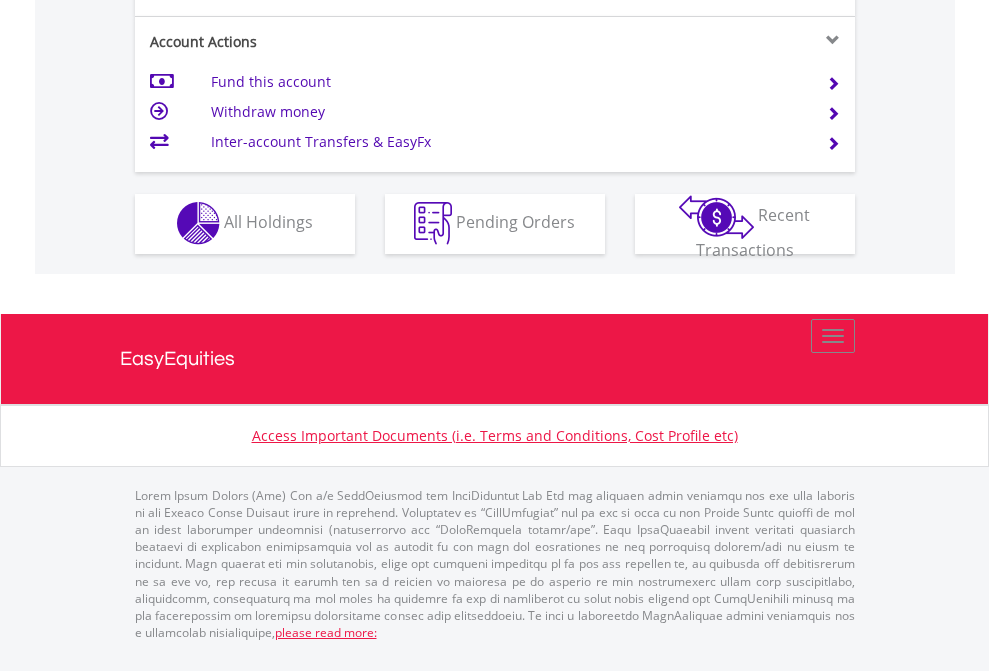 click on "Investment types" at bounding box center [706, -353] 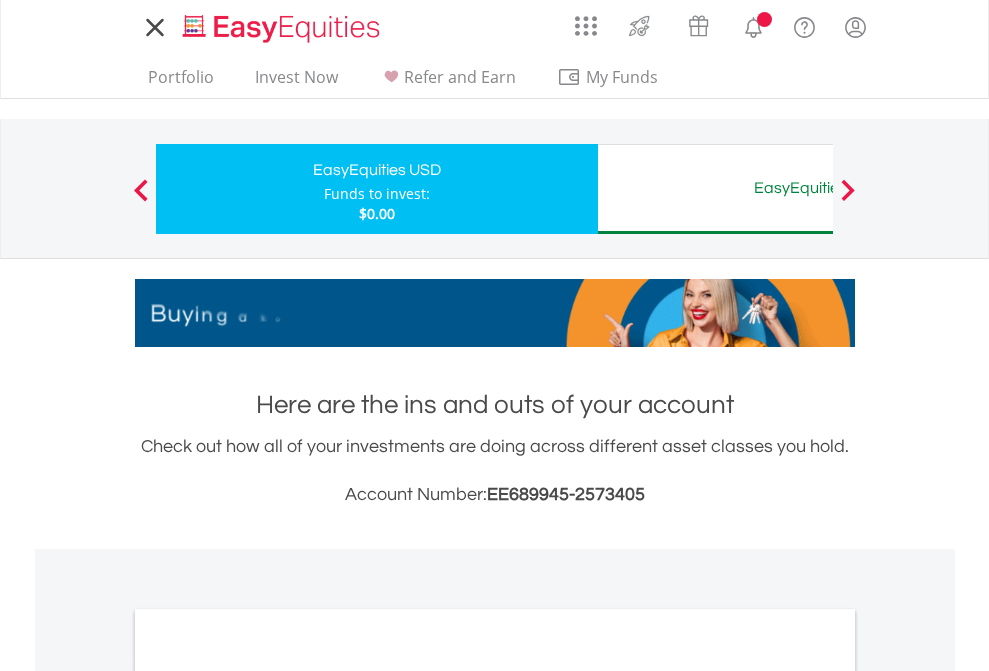 scroll, scrollTop: 0, scrollLeft: 0, axis: both 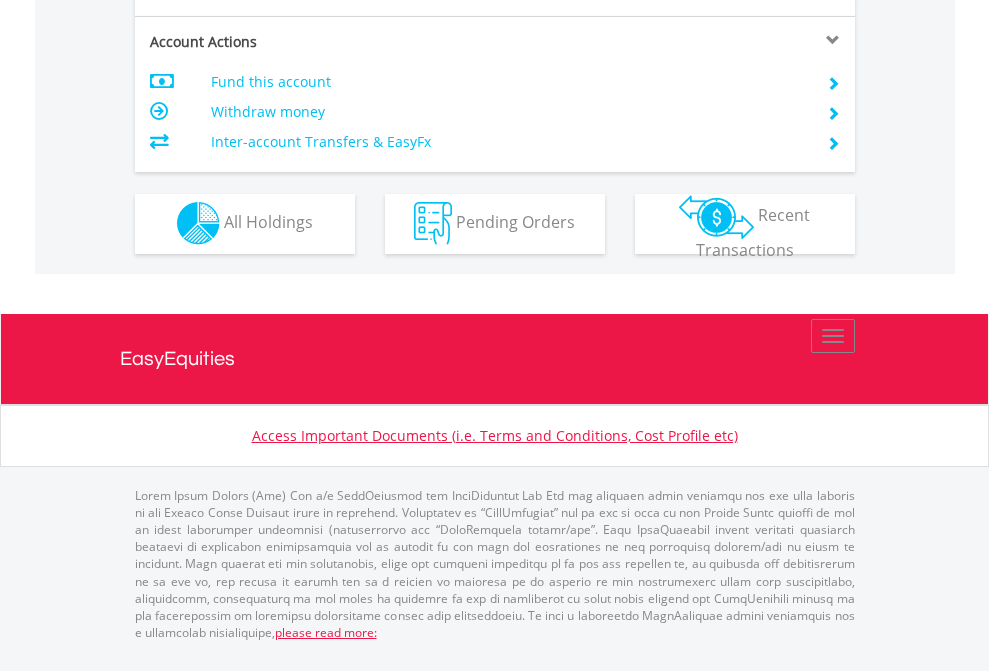 click on "Investment types" at bounding box center [706, -353] 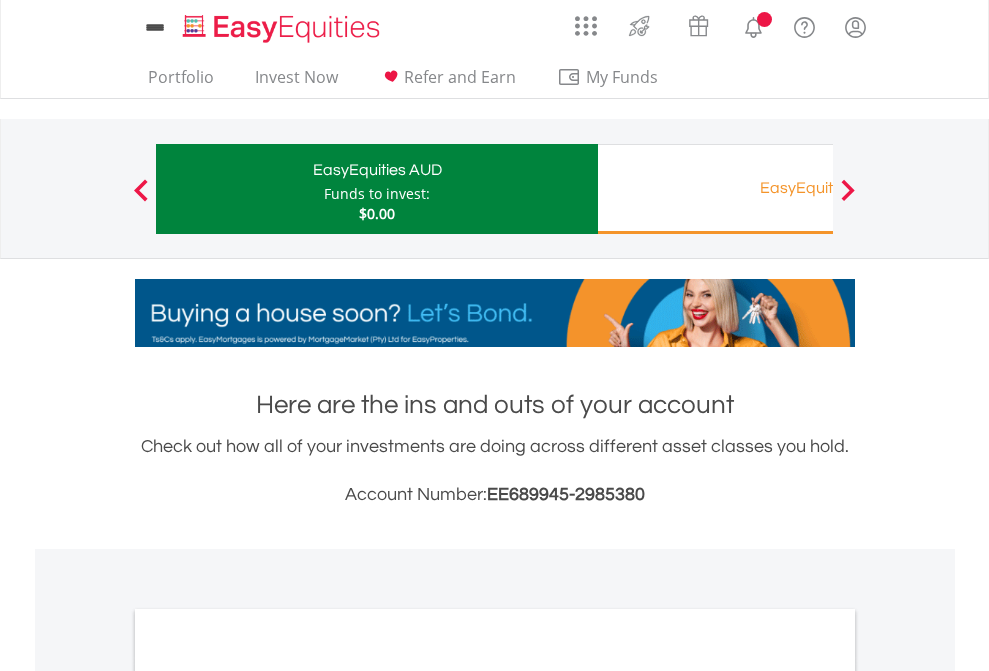 scroll, scrollTop: 0, scrollLeft: 0, axis: both 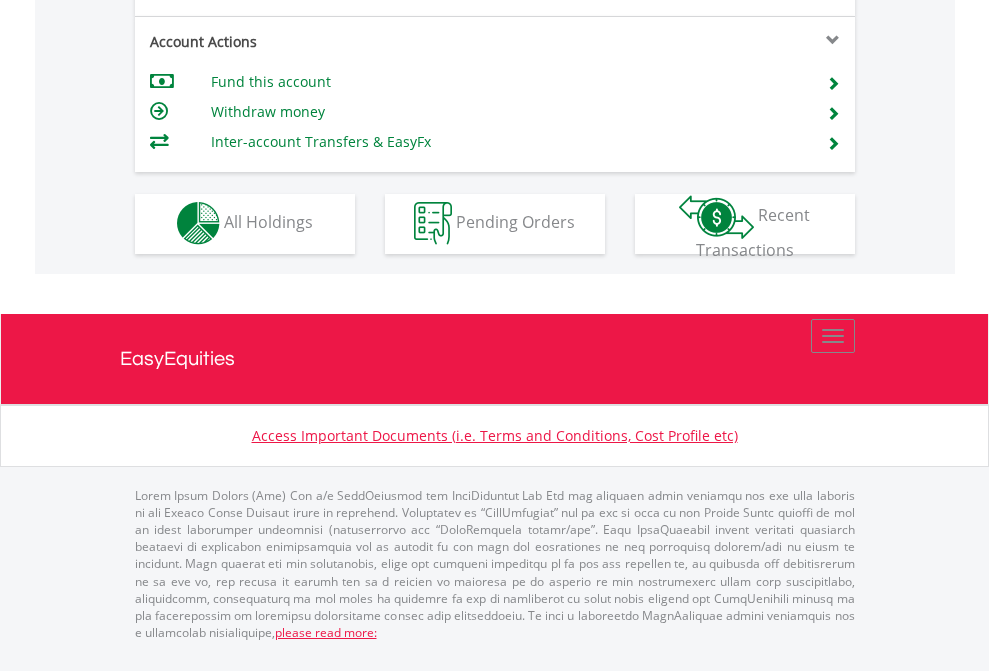 click on "Investment types" at bounding box center (706, -353) 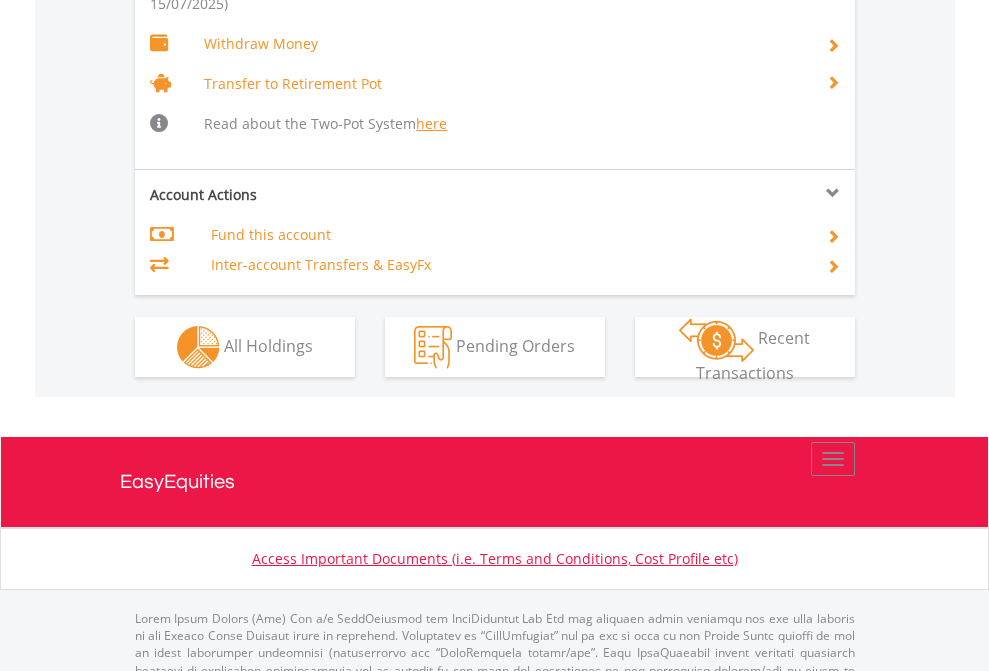 scroll, scrollTop: 2034, scrollLeft: 0, axis: vertical 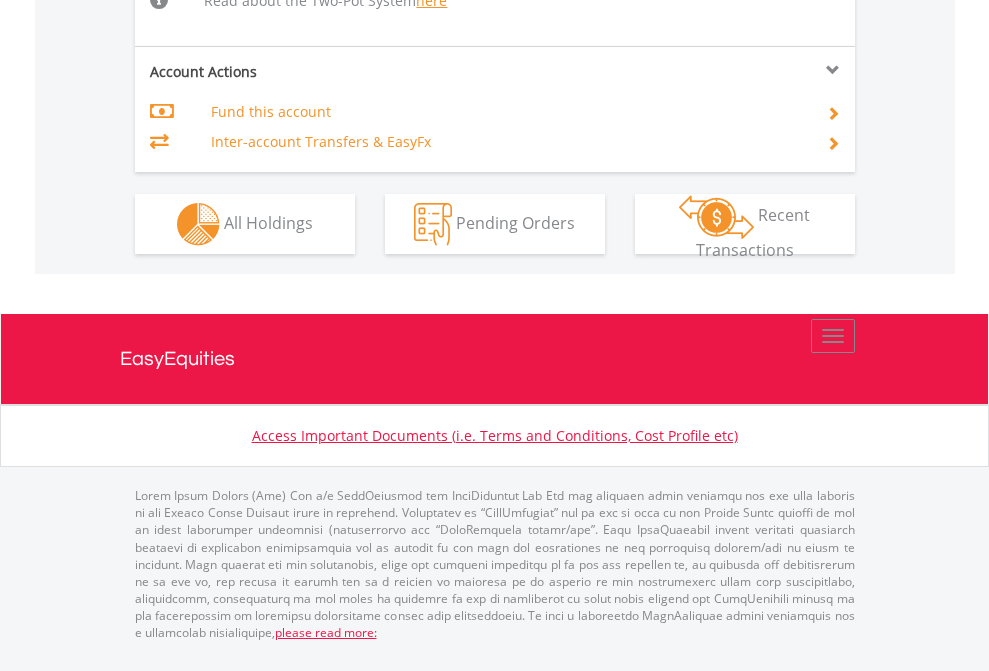 click on "Investment types" at bounding box center [706, -518] 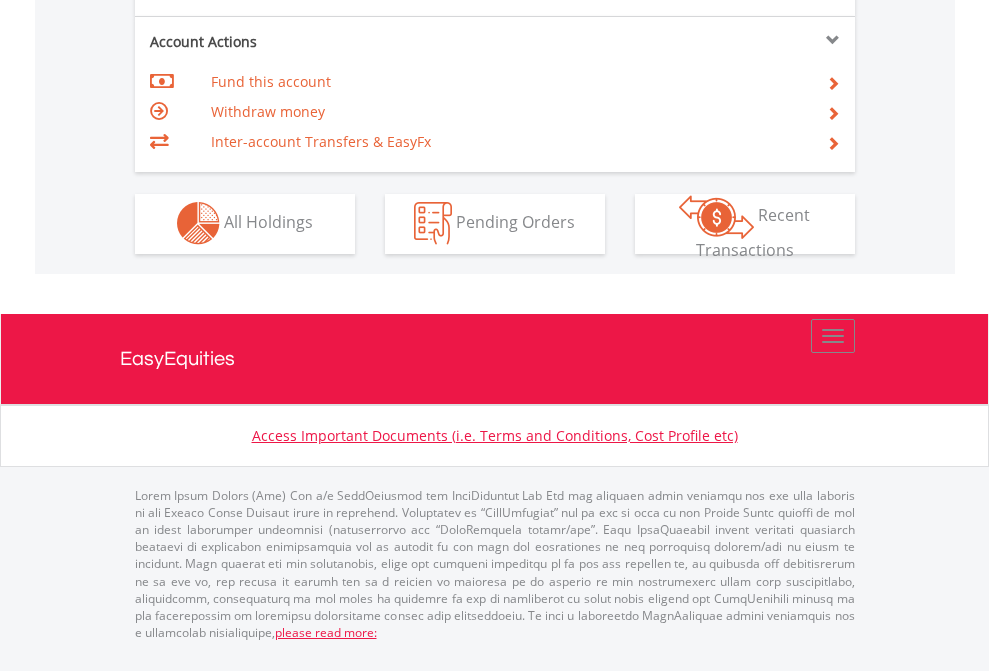 scroll, scrollTop: 1870, scrollLeft: 0, axis: vertical 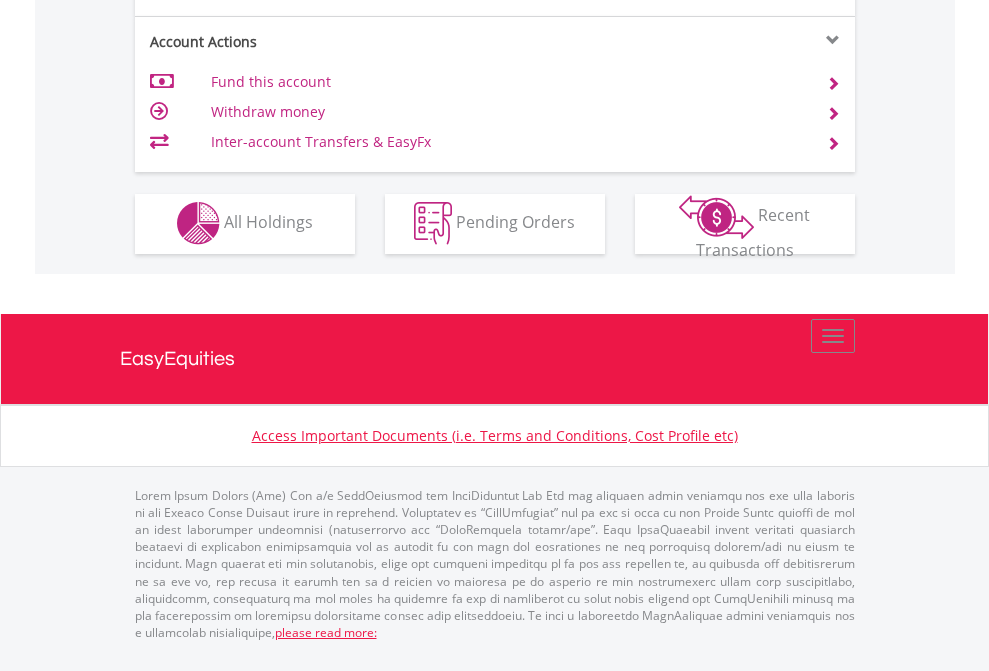 click on "Investment types" at bounding box center (706, -353) 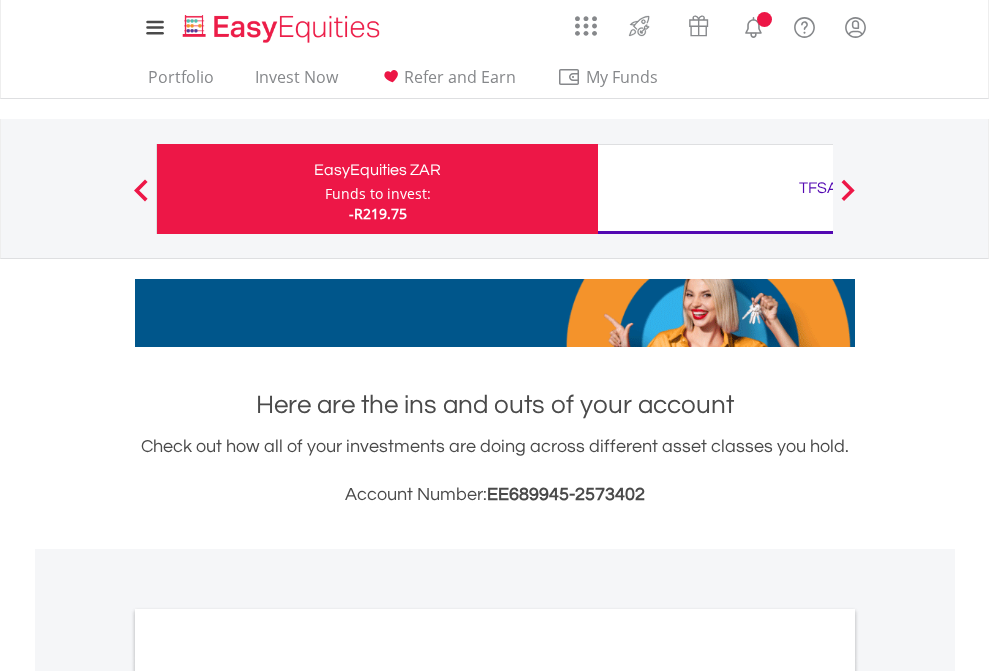 scroll, scrollTop: 0, scrollLeft: 0, axis: both 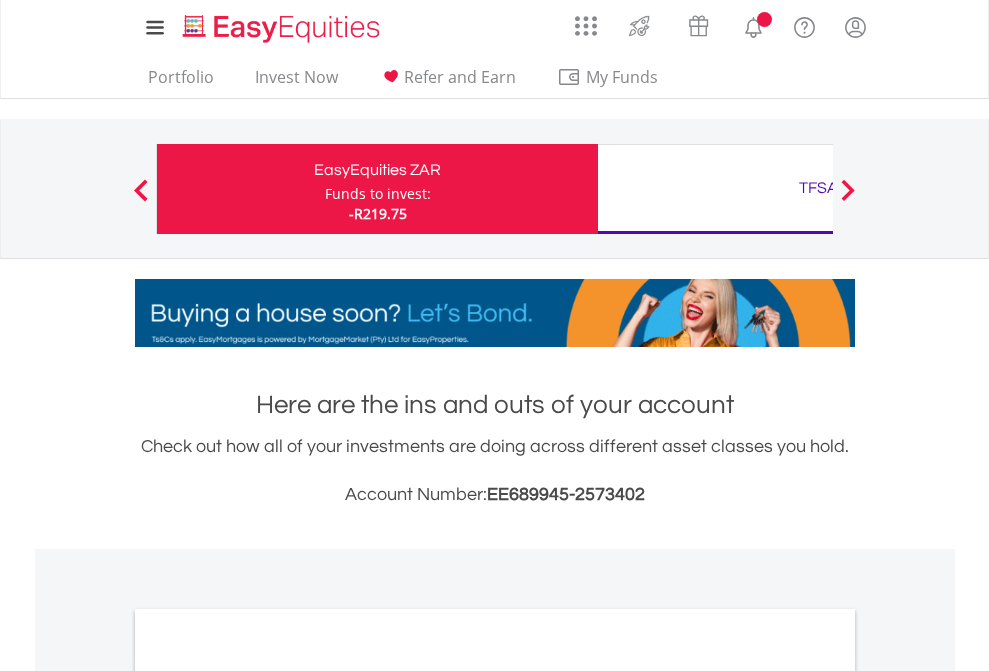 click on "All Holdings" at bounding box center (268, 1096) 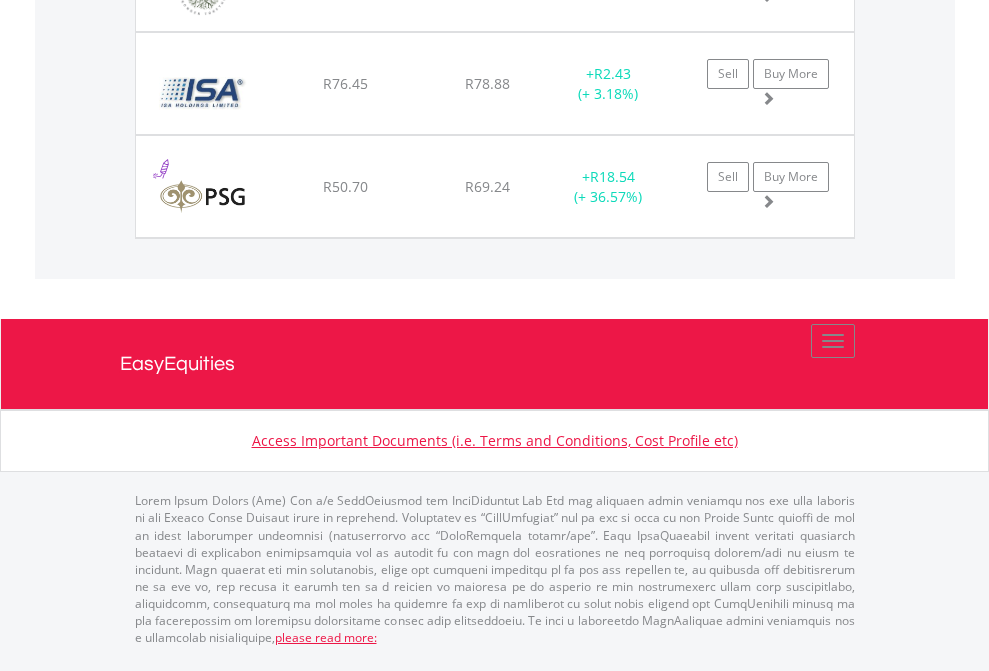scroll, scrollTop: 2225, scrollLeft: 0, axis: vertical 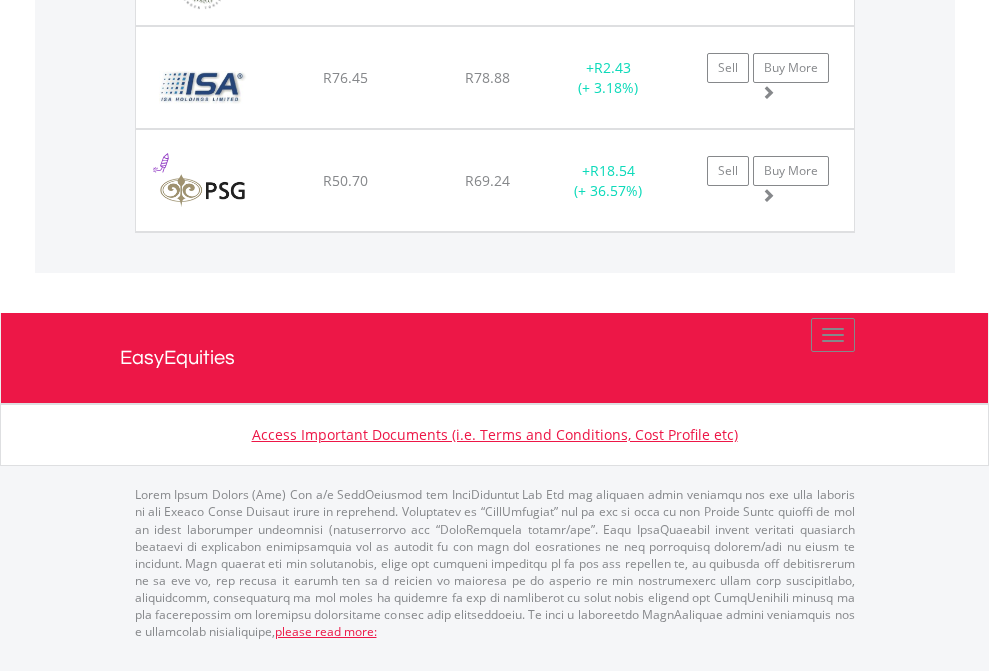 click on "TFSA" at bounding box center (818, -1751) 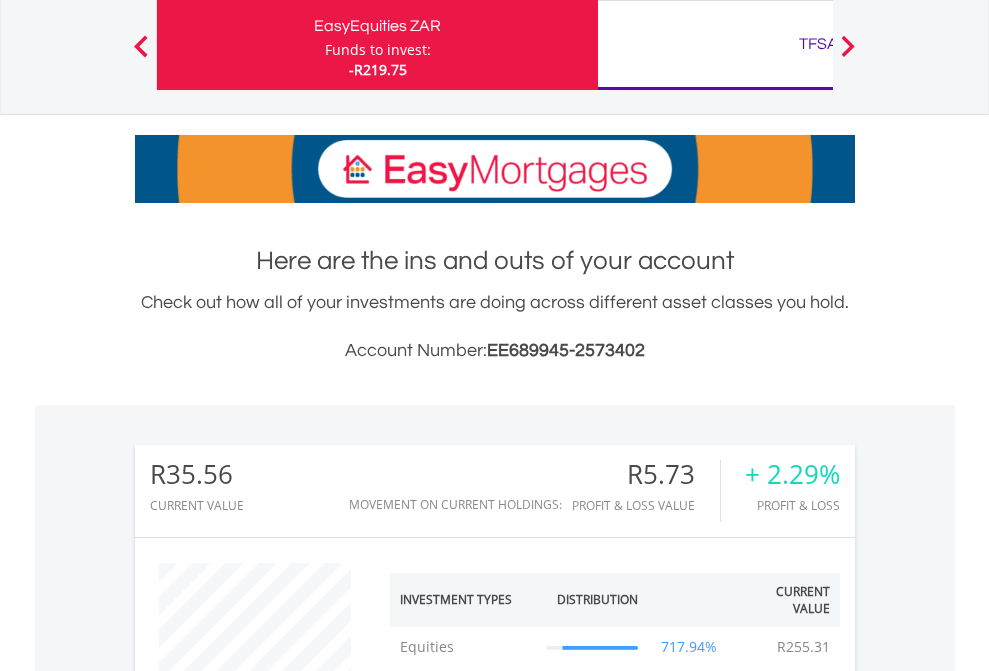 scroll, scrollTop: 999808, scrollLeft: 999687, axis: both 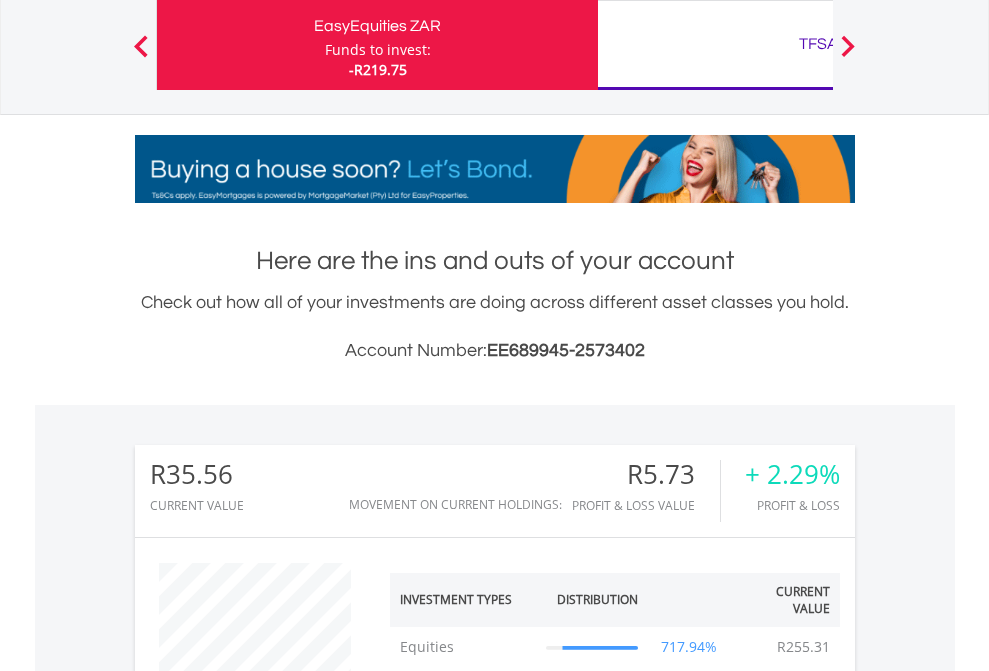 click on "All Holdings" at bounding box center (268, 1322) 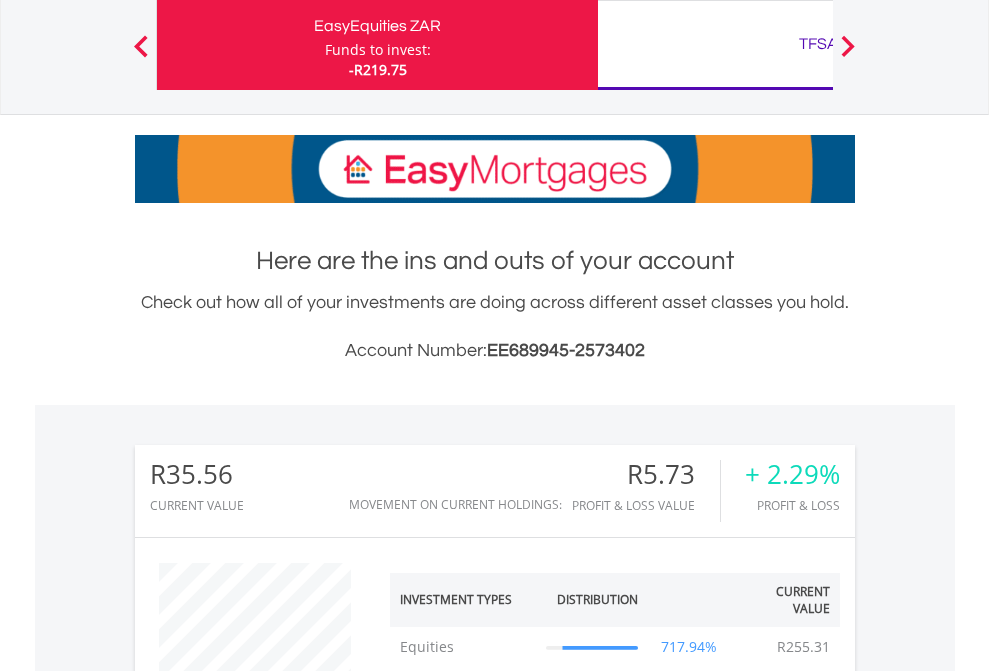 scroll, scrollTop: 1493, scrollLeft: 0, axis: vertical 